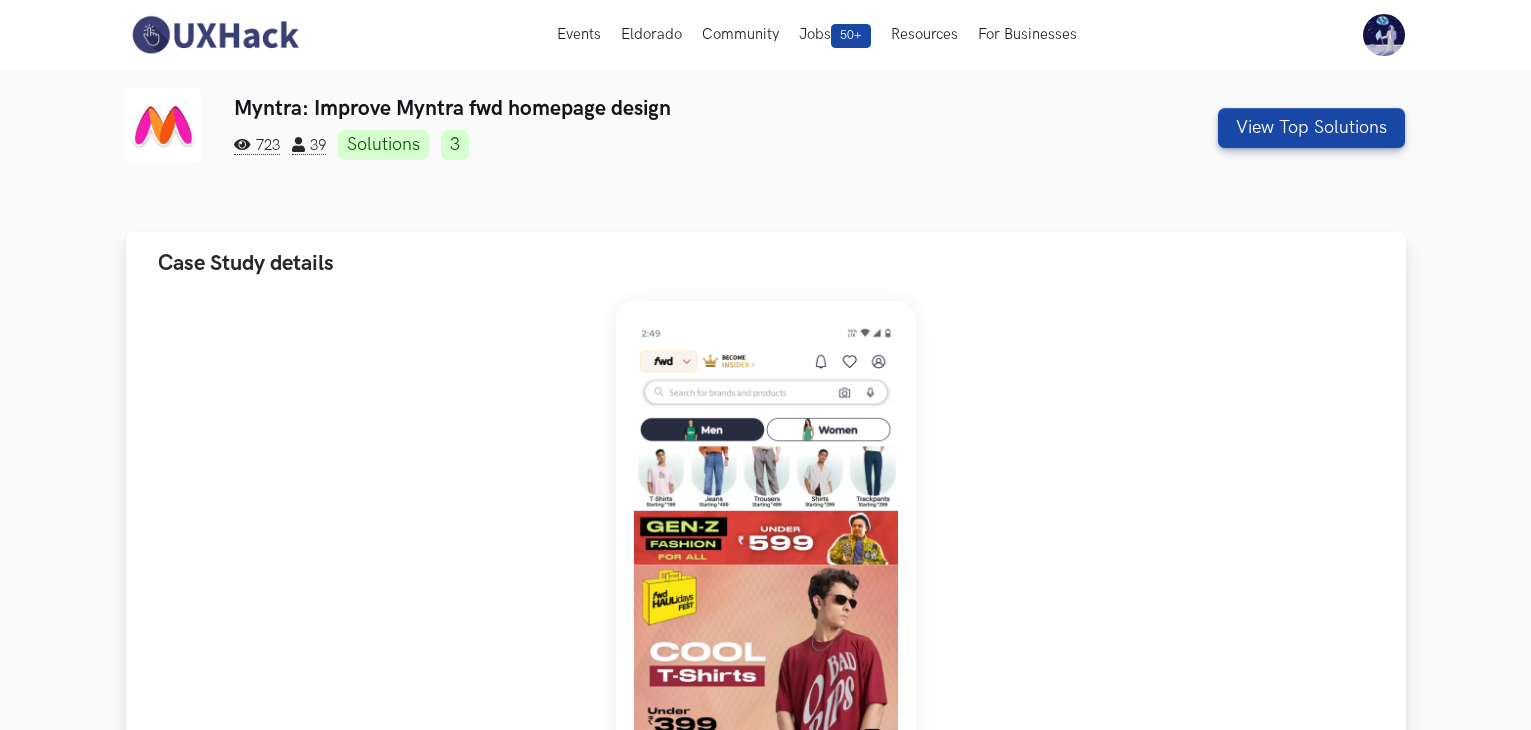 scroll, scrollTop: 0, scrollLeft: 0, axis: both 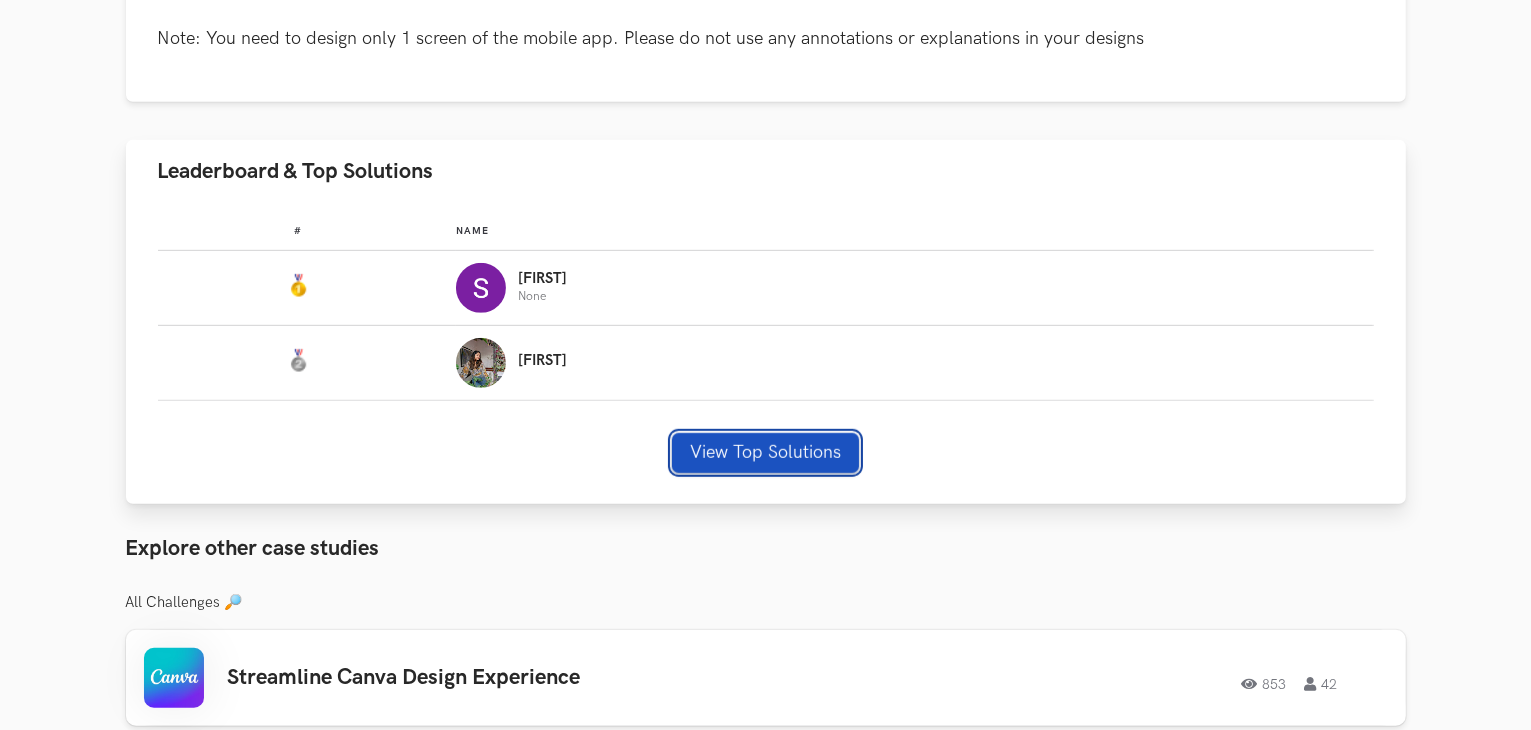 click on "View Top Solutions" at bounding box center (765, 453) 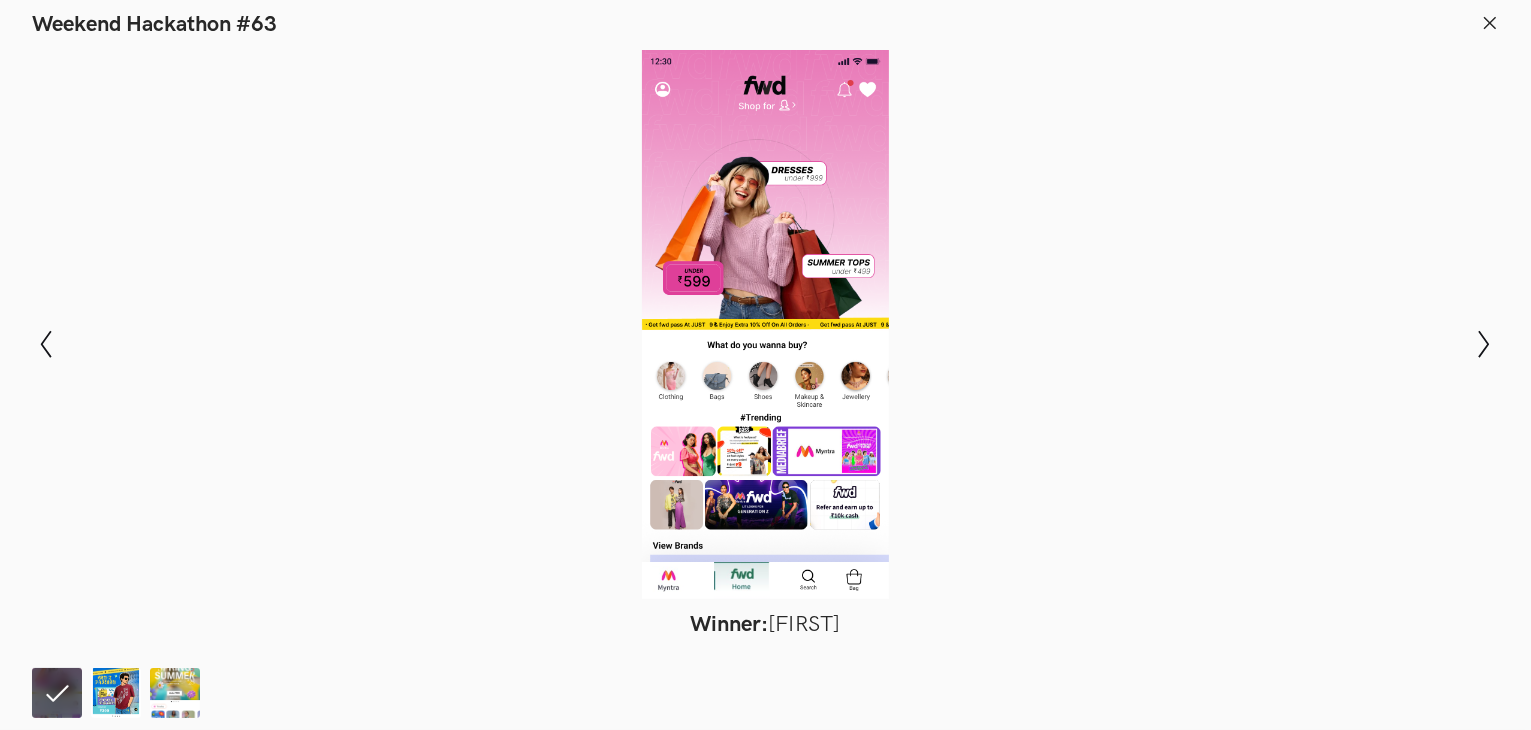 scroll, scrollTop: 1092, scrollLeft: 0, axis: vertical 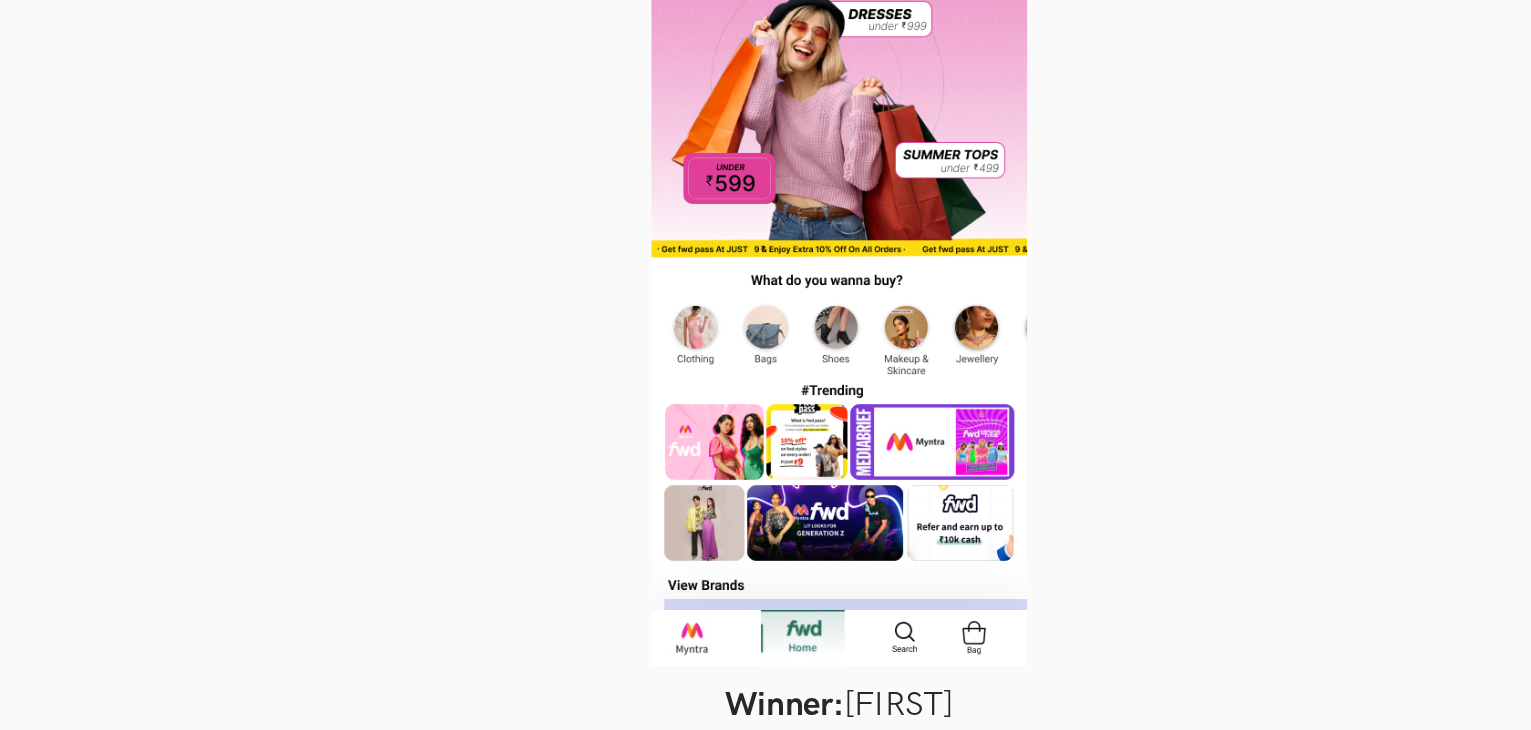drag, startPoint x: 715, startPoint y: 436, endPoint x: 718, endPoint y: 373, distance: 63.07139 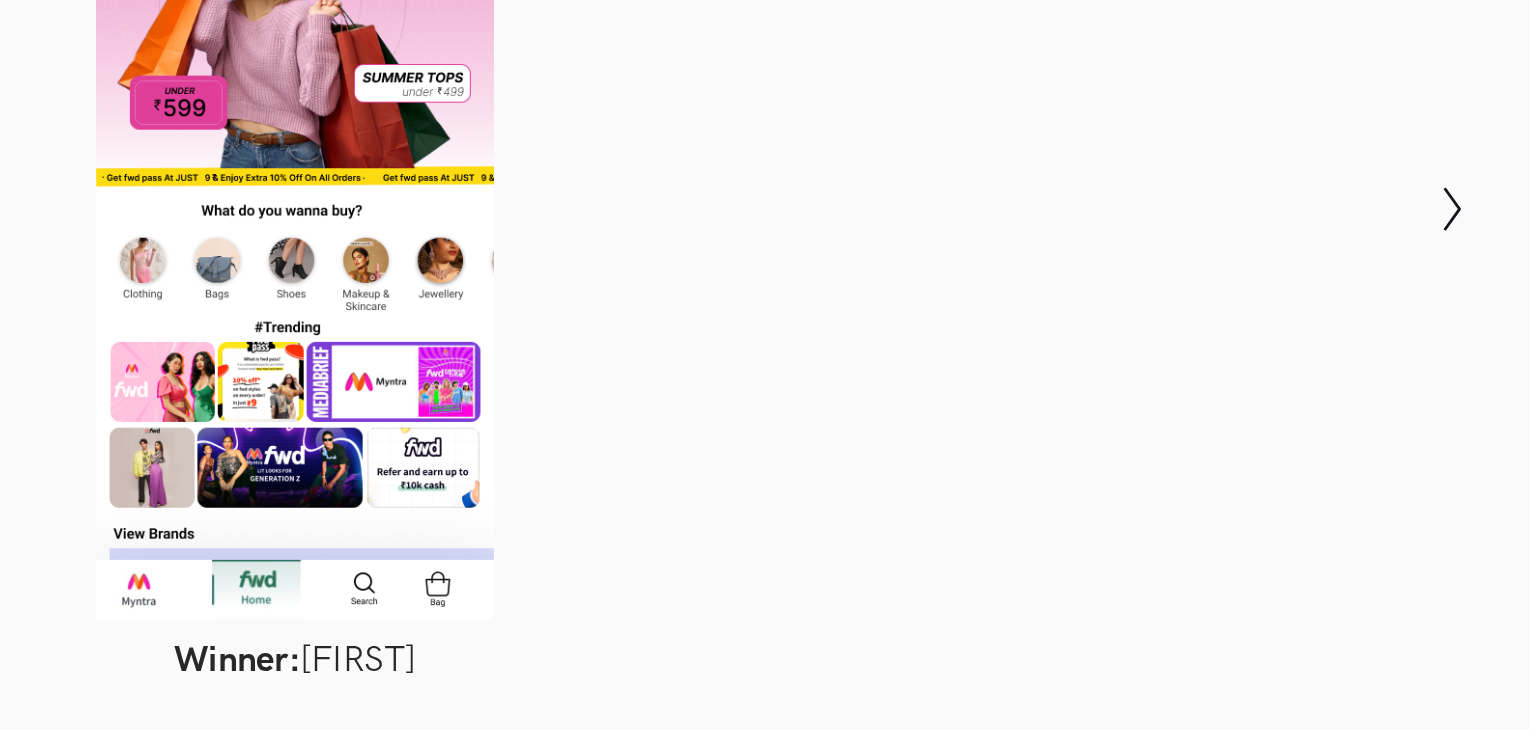 scroll, scrollTop: 665, scrollLeft: 0, axis: vertical 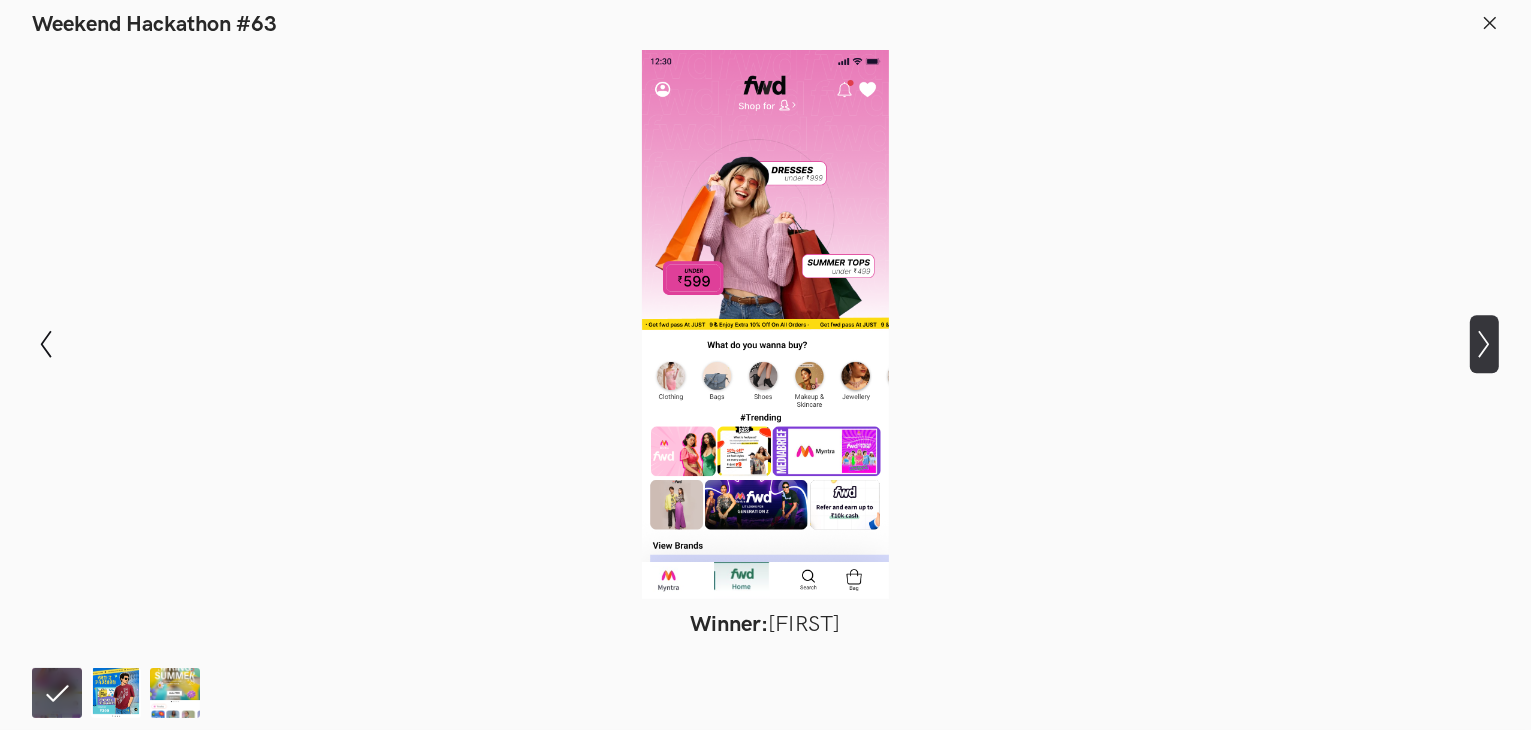 click on "Show next slide" at bounding box center [46, 344] 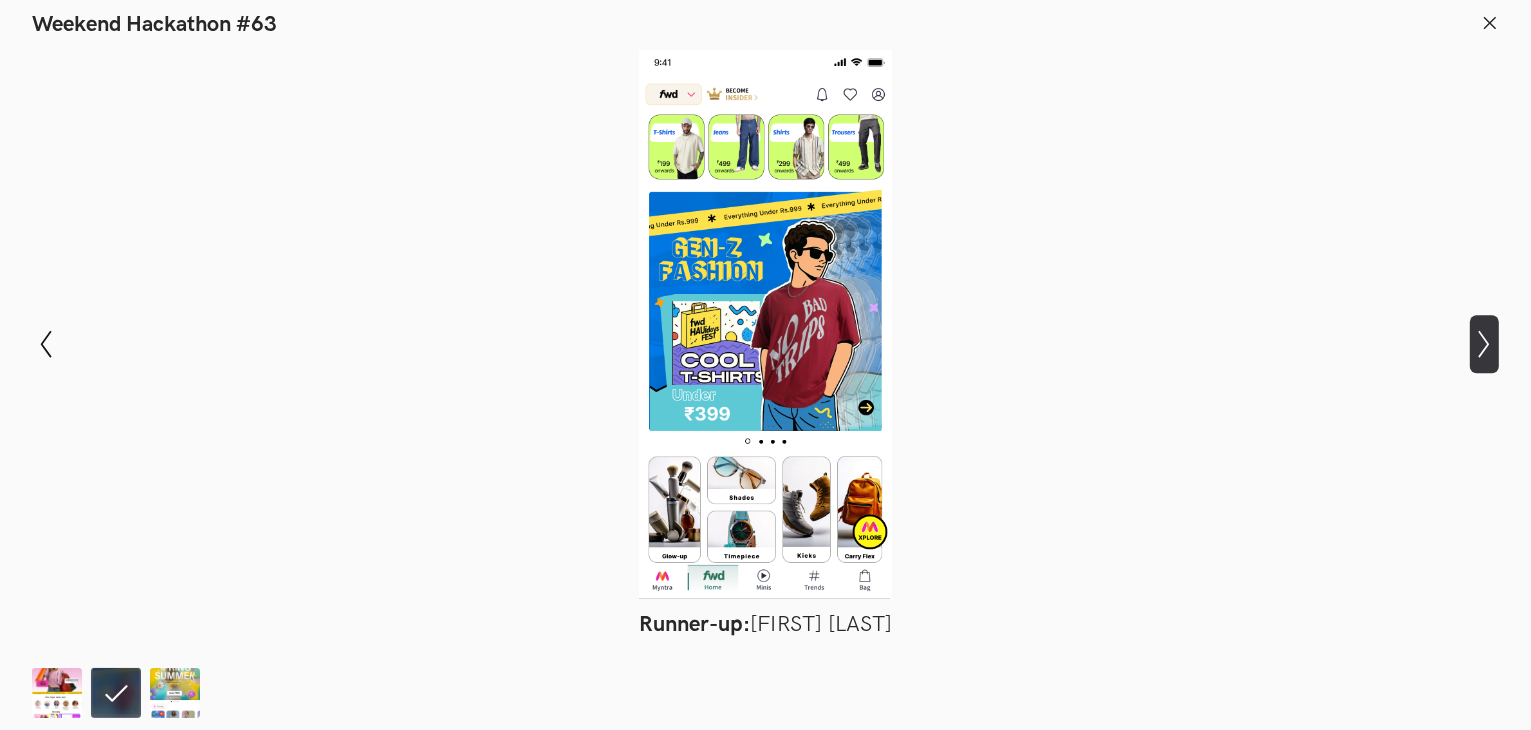 click on "Show next slide" at bounding box center (46, 344) 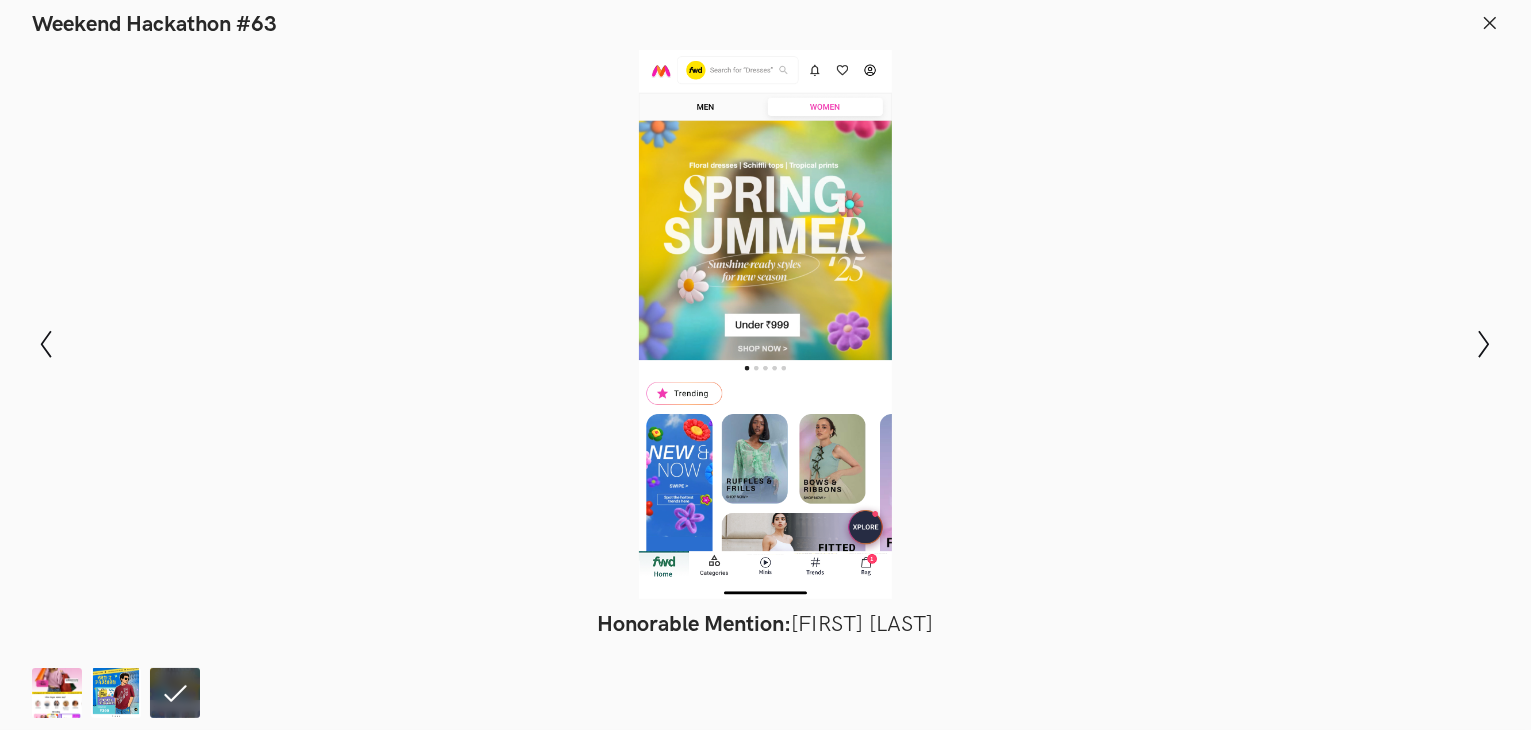 scroll, scrollTop: 665, scrollLeft: 0, axis: vertical 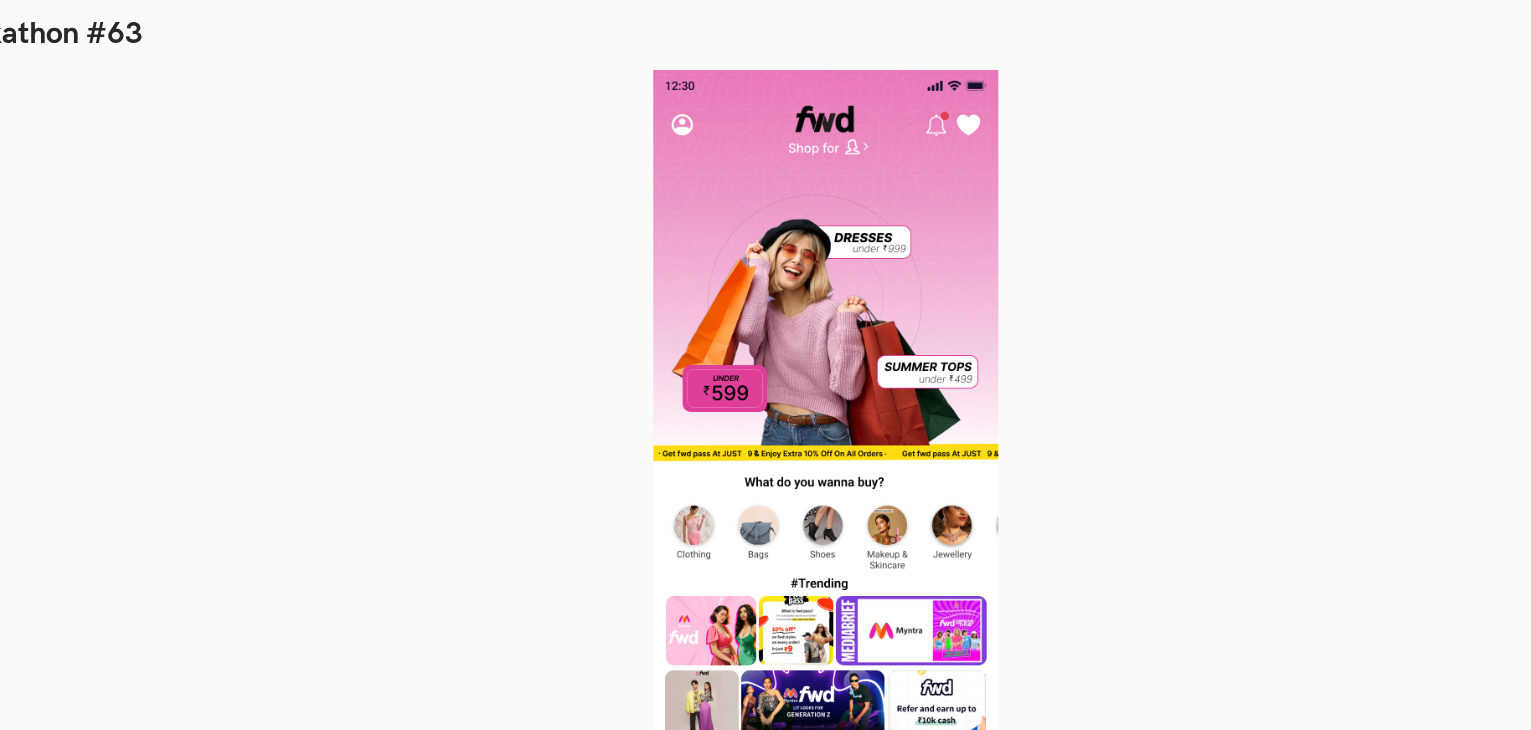 drag, startPoint x: 784, startPoint y: 180, endPoint x: 769, endPoint y: 76, distance: 105.076164 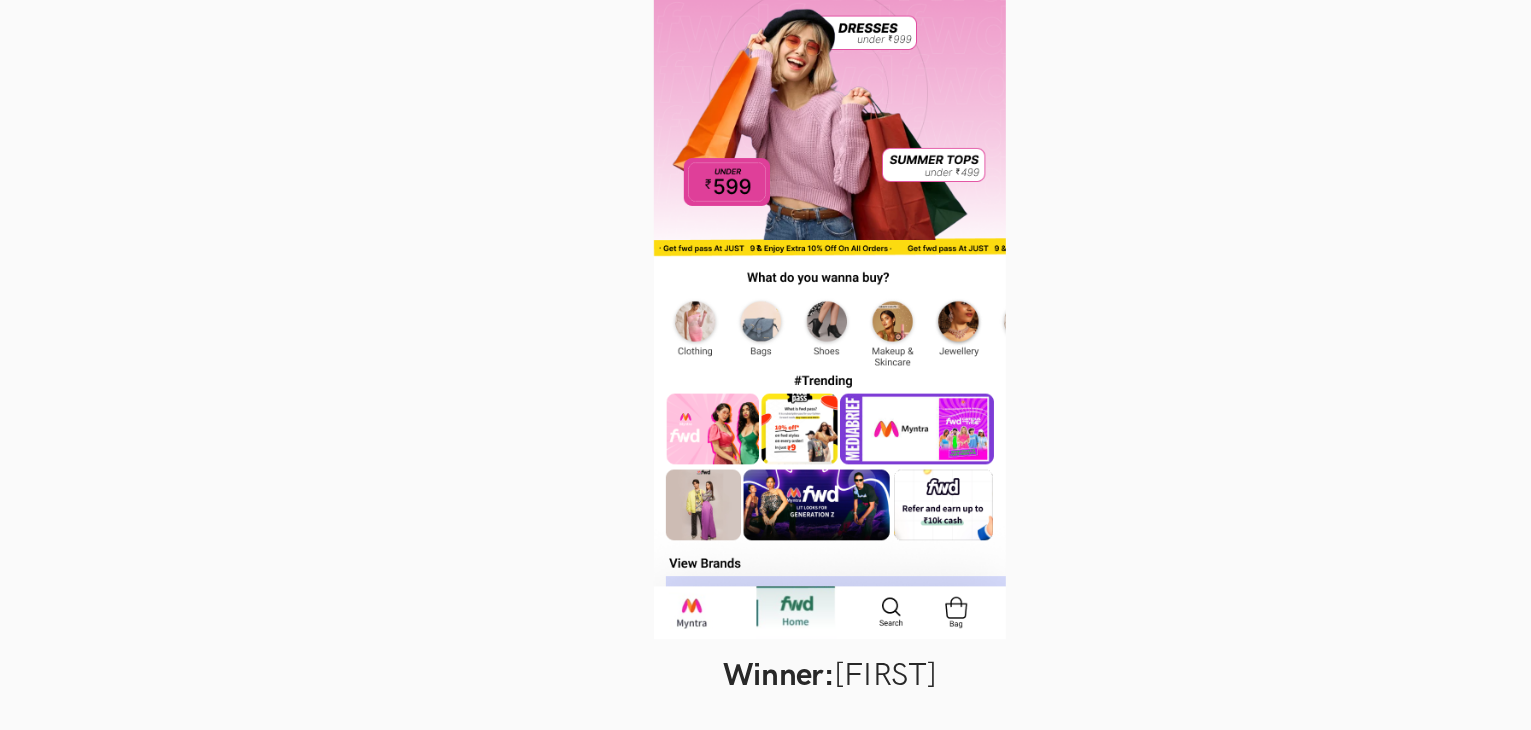 scroll, scrollTop: 624, scrollLeft: 0, axis: vertical 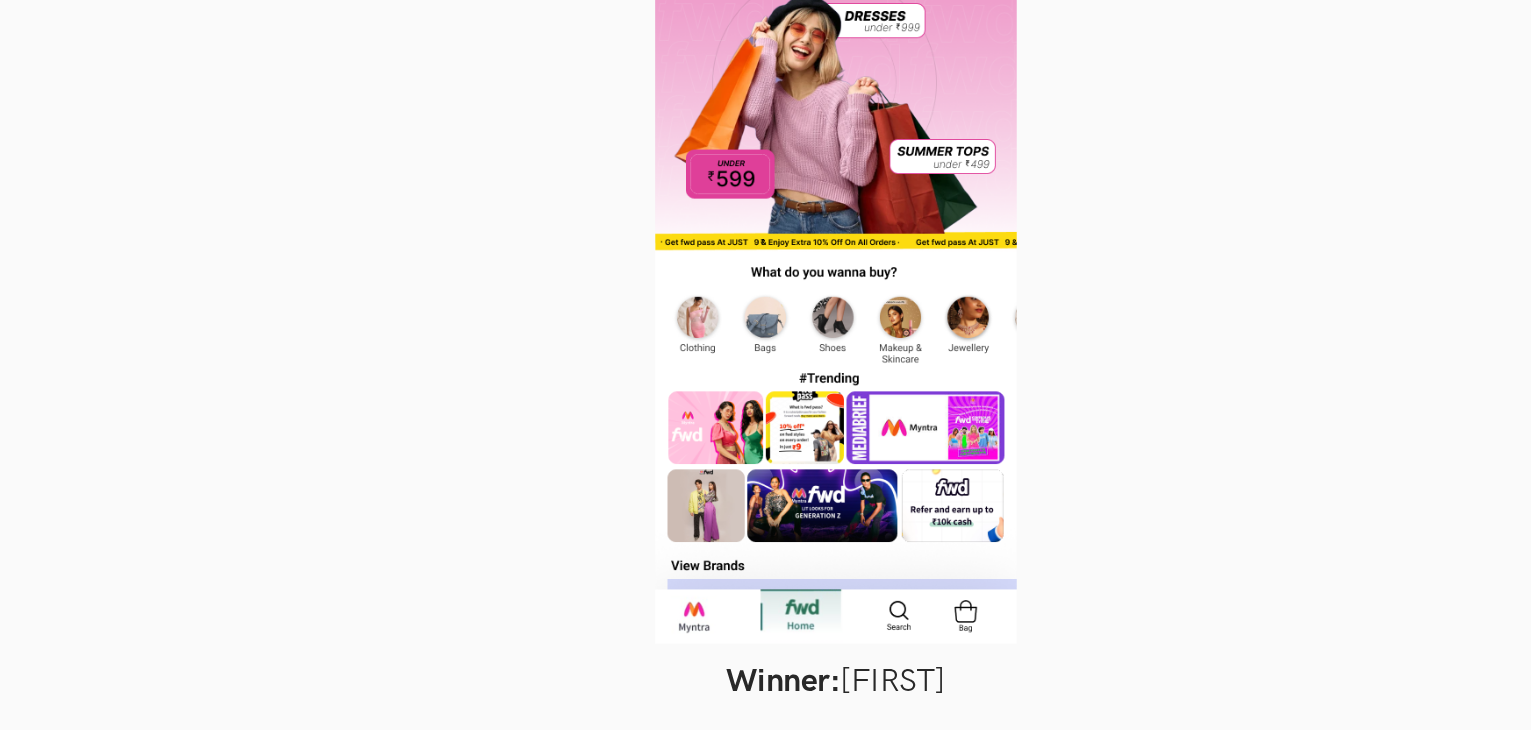 click at bounding box center [765, 324] 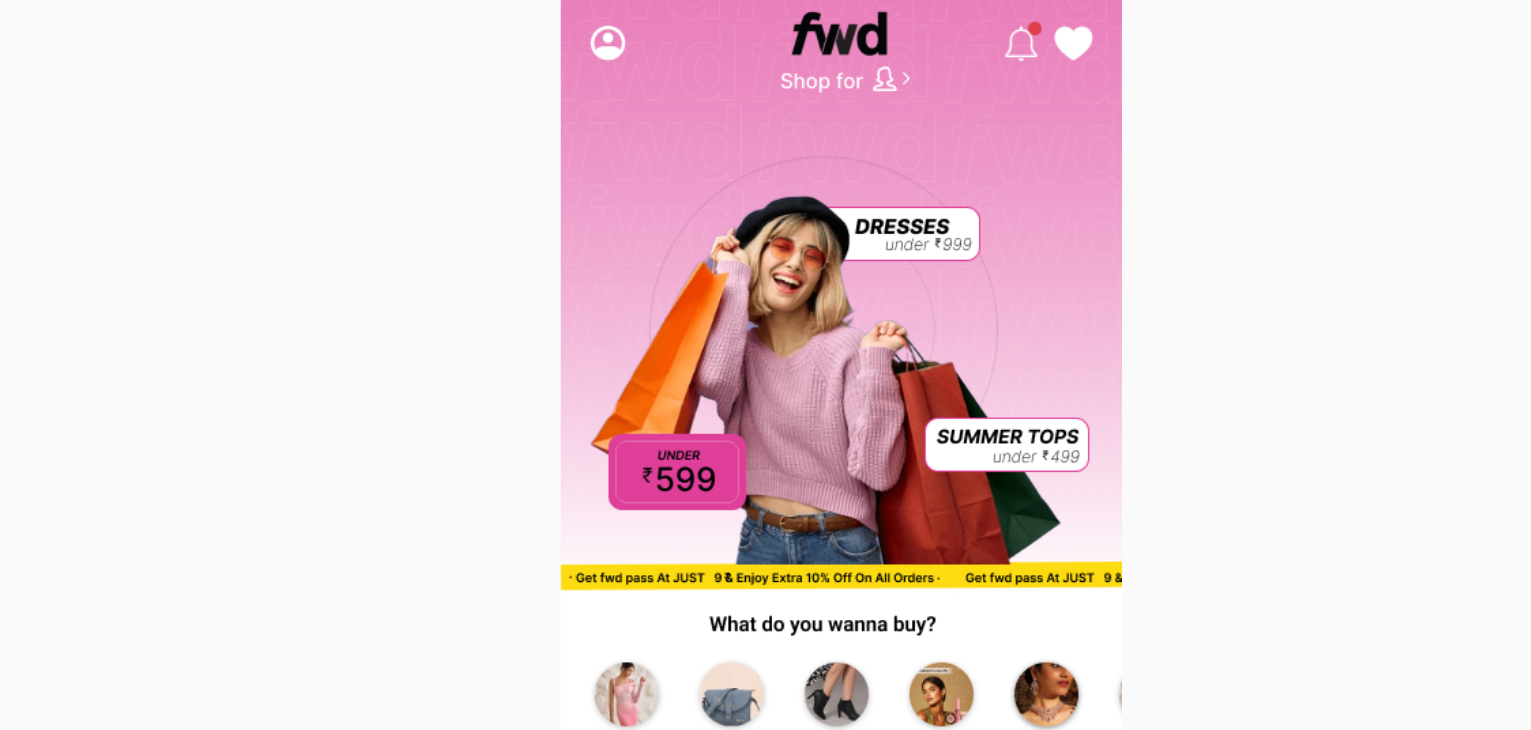 scroll, scrollTop: 599, scrollLeft: 0, axis: vertical 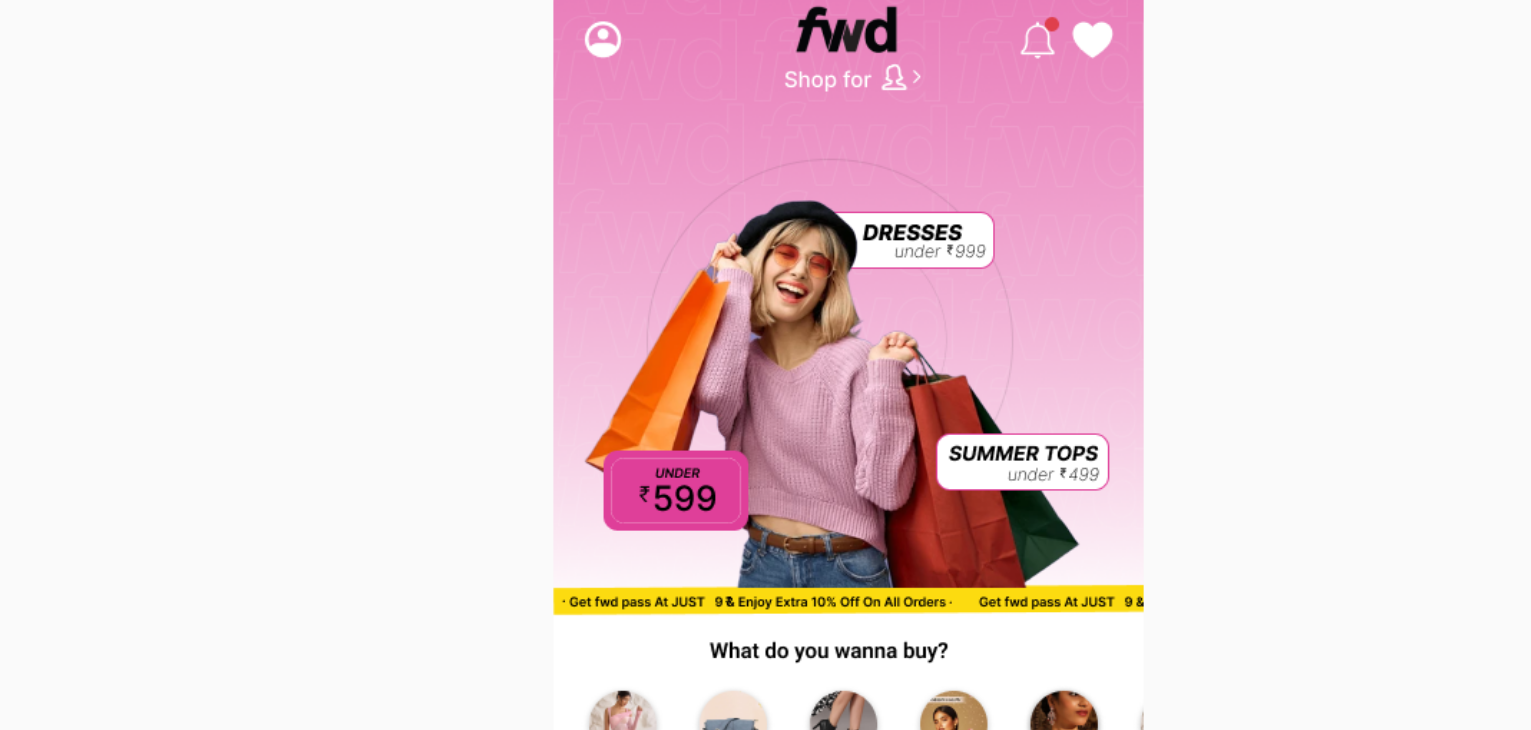 drag, startPoint x: 705, startPoint y: 125, endPoint x: 695, endPoint y: 192, distance: 67.74216 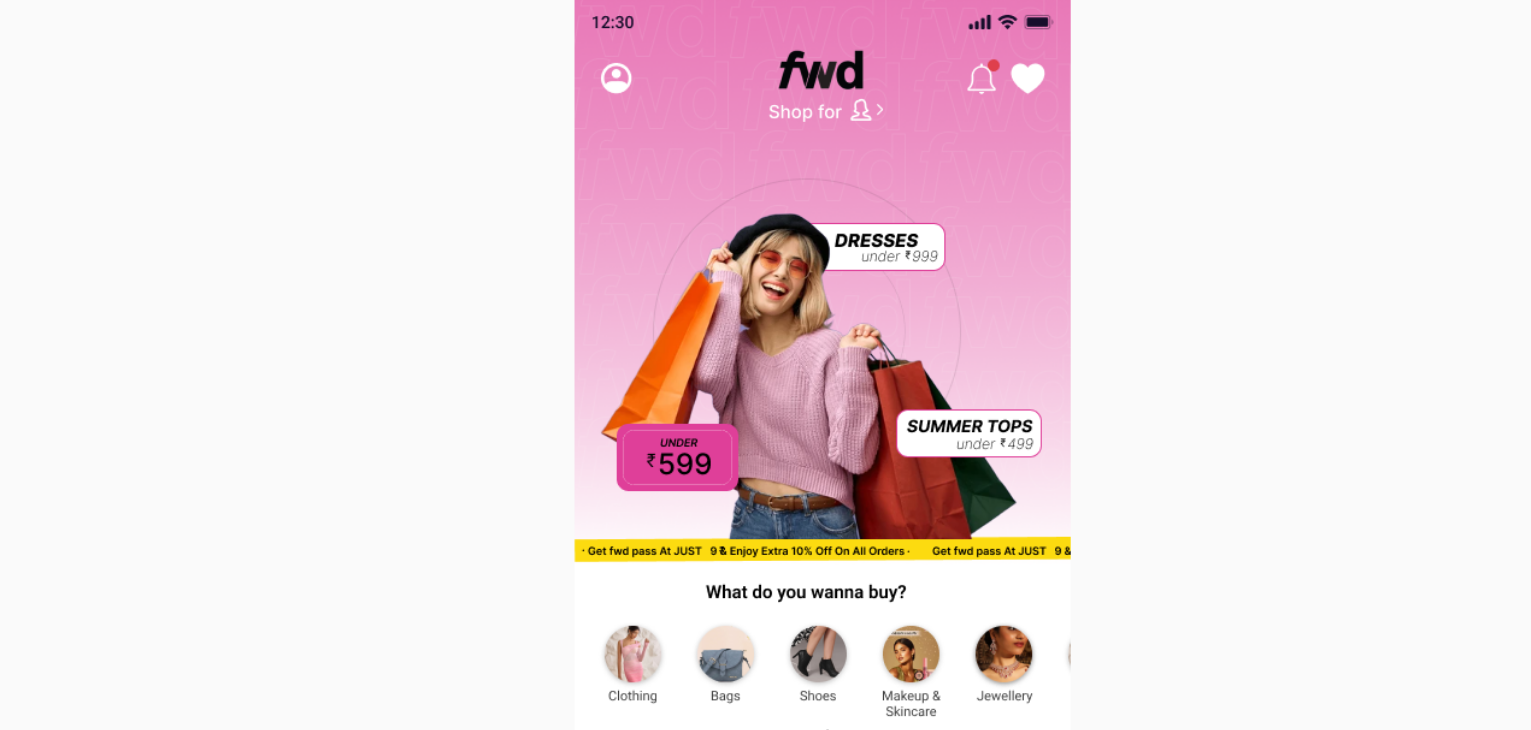 scroll, scrollTop: 600, scrollLeft: 0, axis: vertical 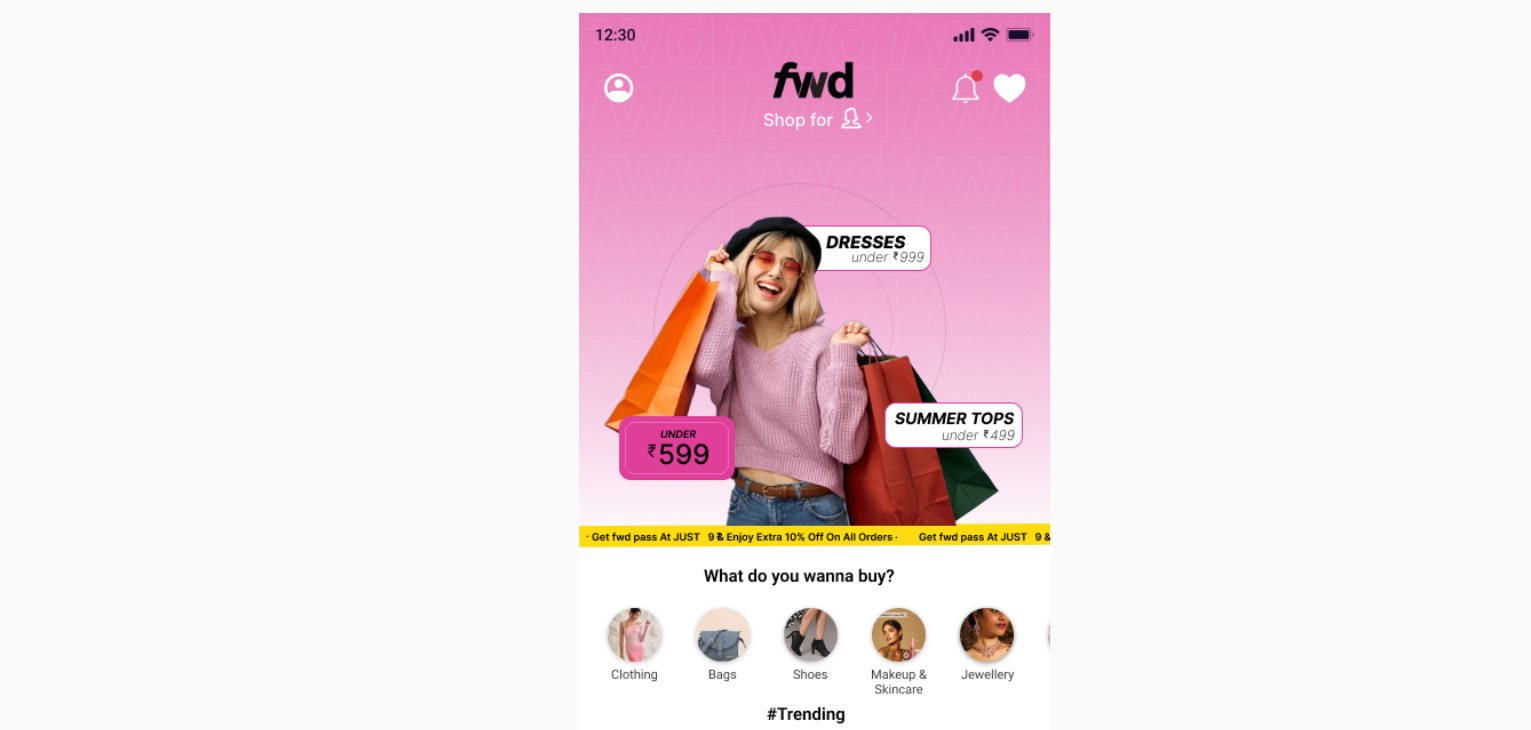 drag, startPoint x: 695, startPoint y: 192, endPoint x: 686, endPoint y: 161, distance: 32.280025 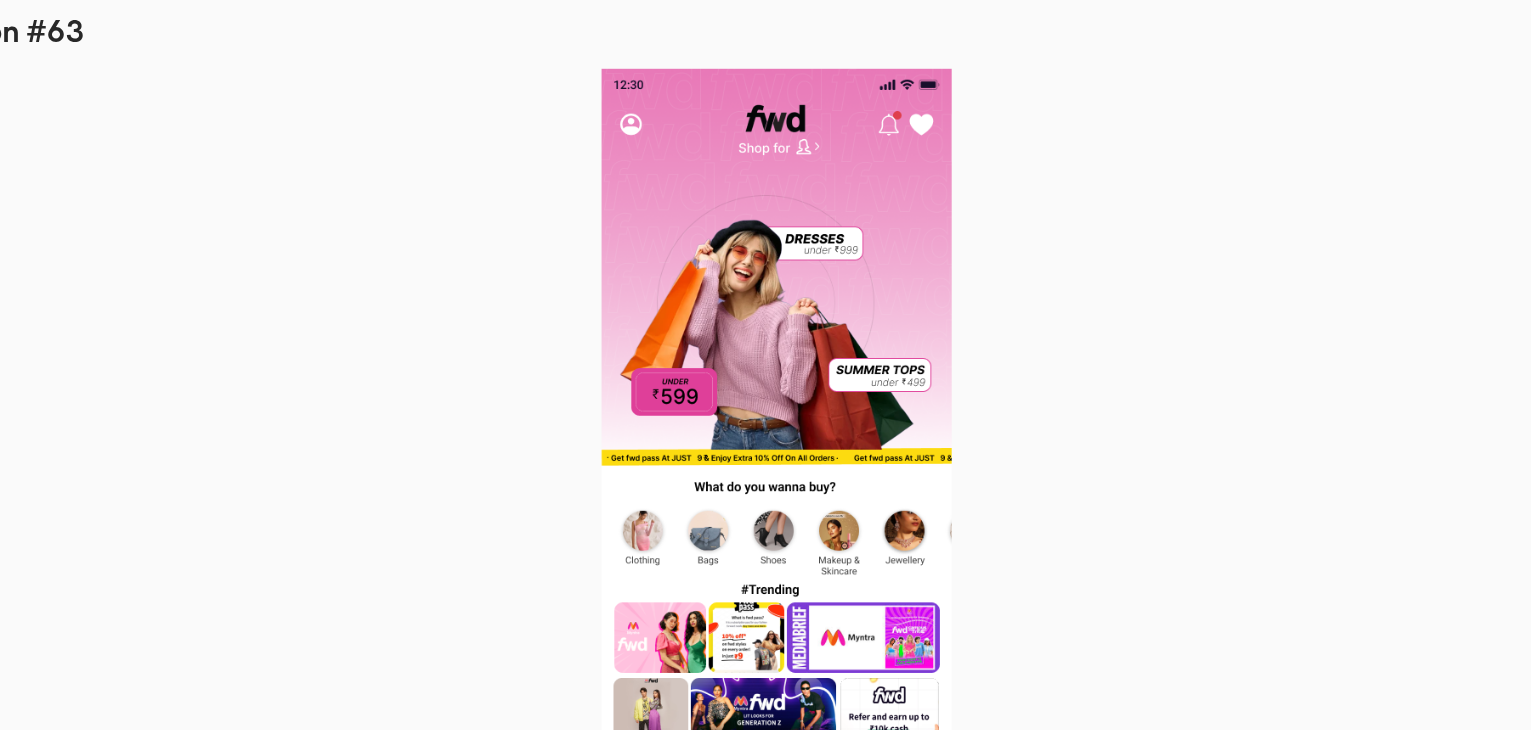 scroll, scrollTop: 600, scrollLeft: 0, axis: vertical 